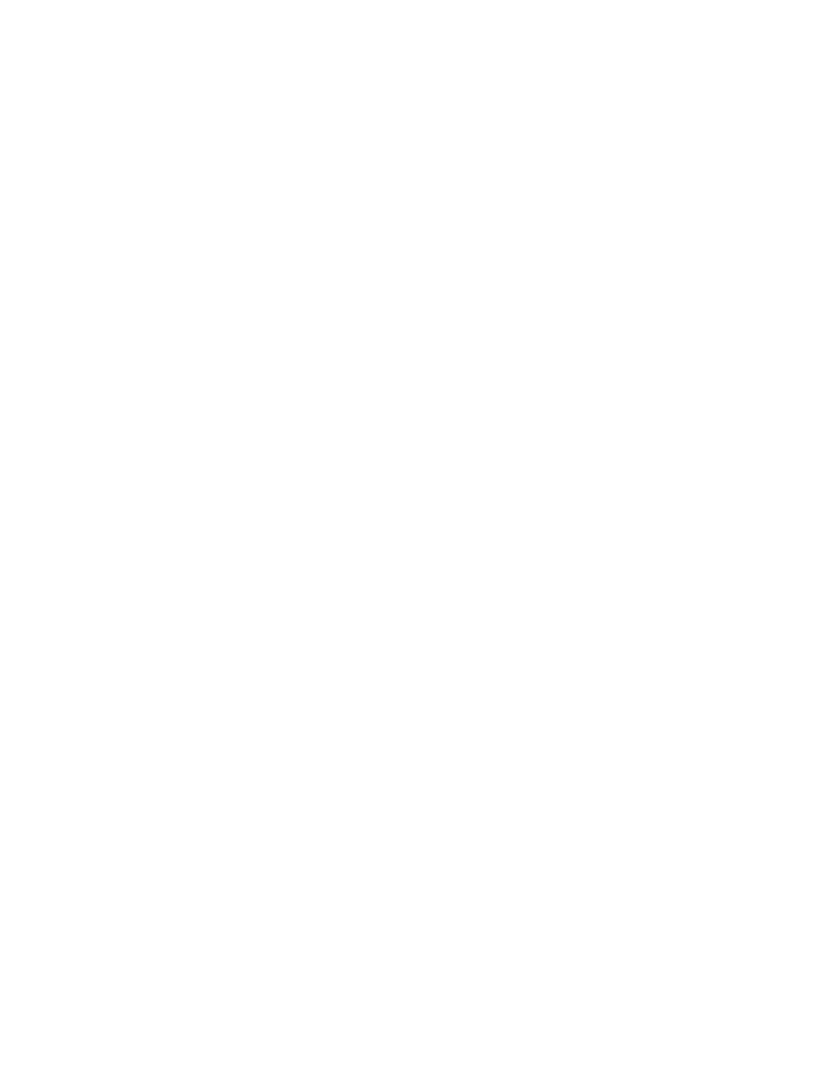 scroll, scrollTop: 0, scrollLeft: 0, axis: both 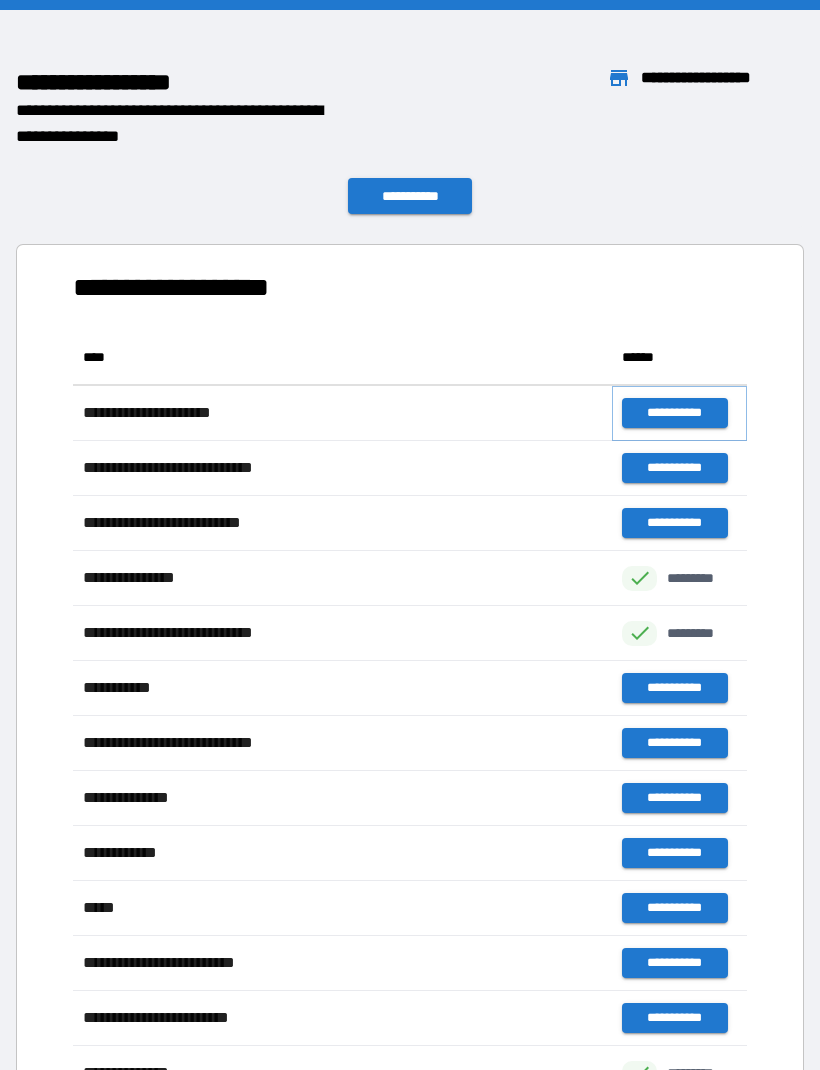 click on "**********" at bounding box center (674, 413) 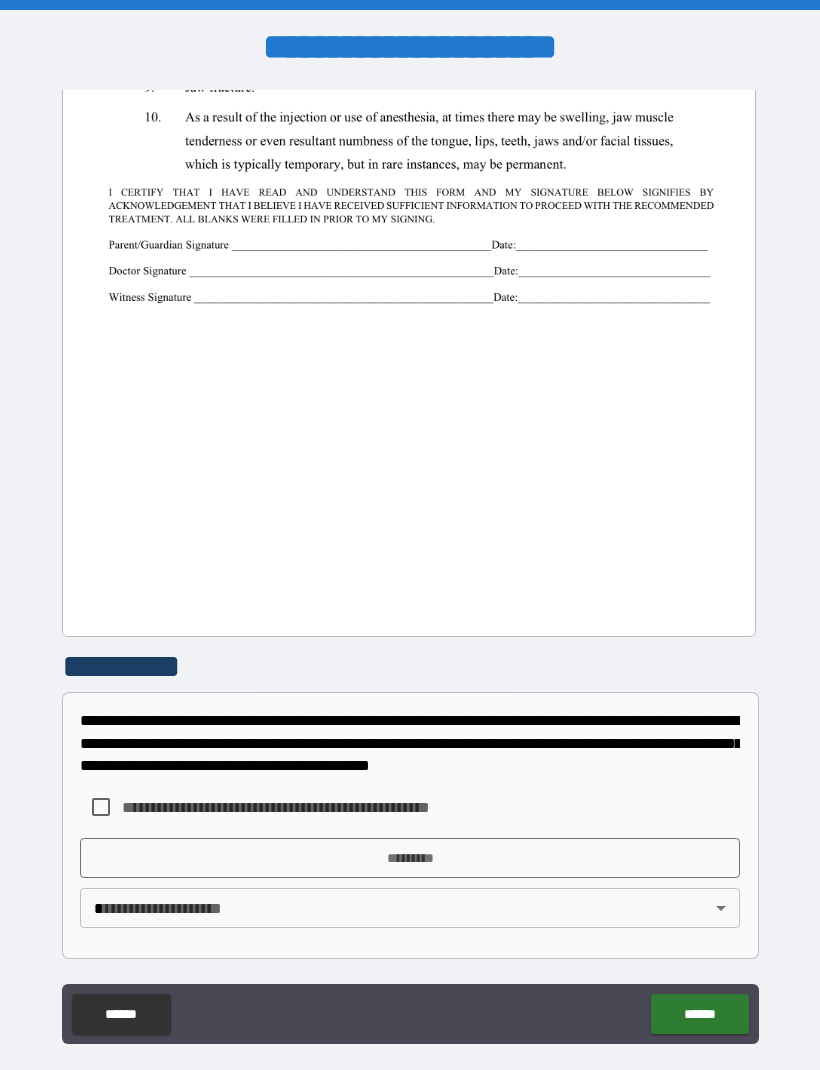 scroll, scrollTop: 1313, scrollLeft: 0, axis: vertical 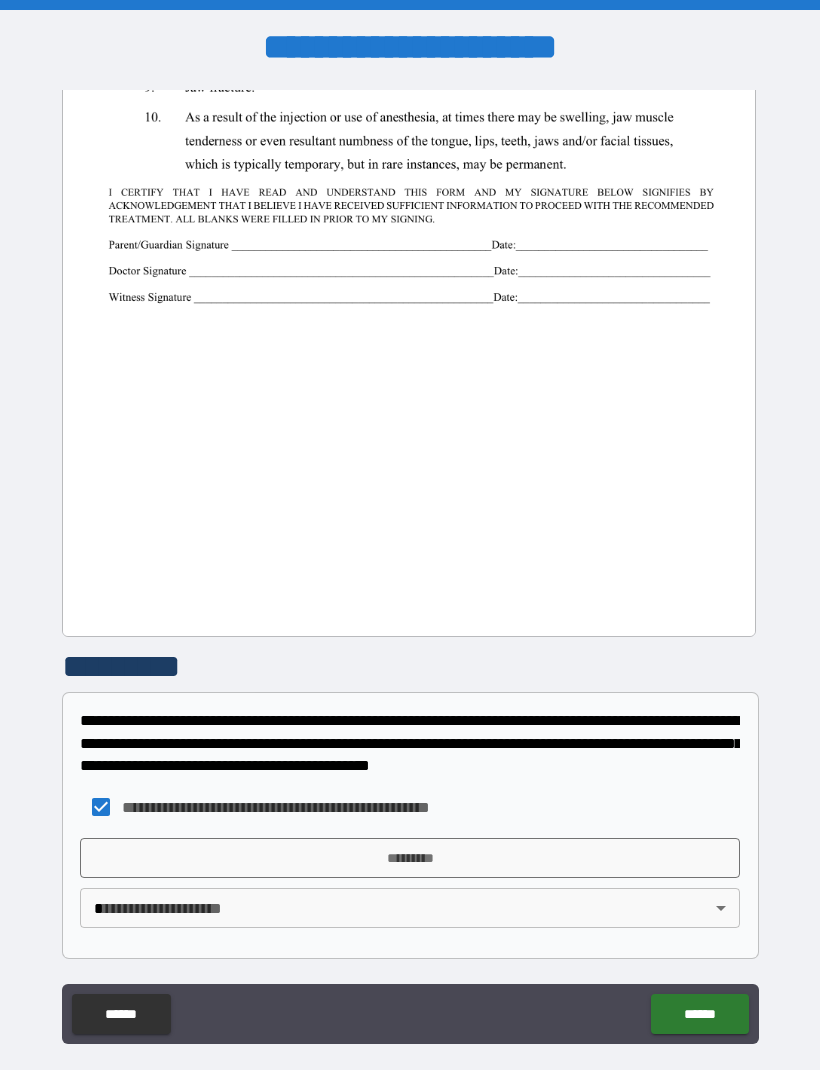 click on "**********" at bounding box center [410, 888] 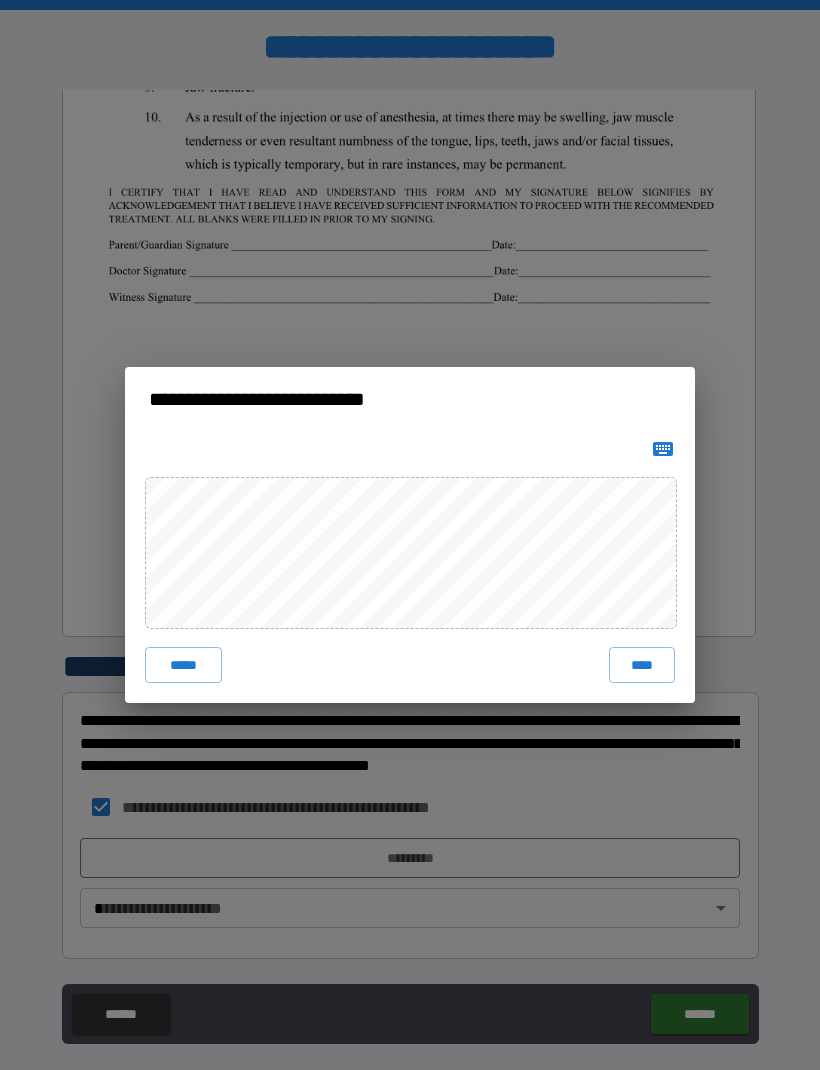 click on "****" at bounding box center (642, 665) 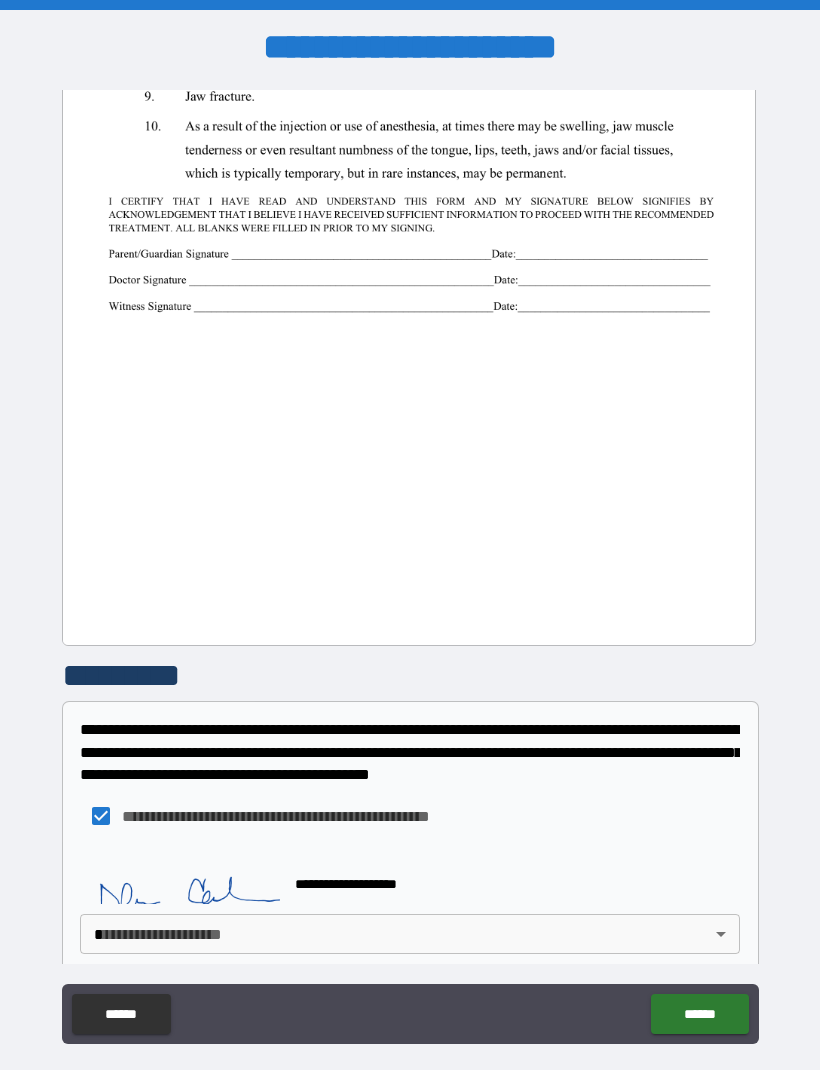click on "[FIRST] [LAST] [ADDRESS] [CITY] [STATE] [ZIP] [COUNTRY] [PHONE] [EMAIL]" at bounding box center (410, 568) 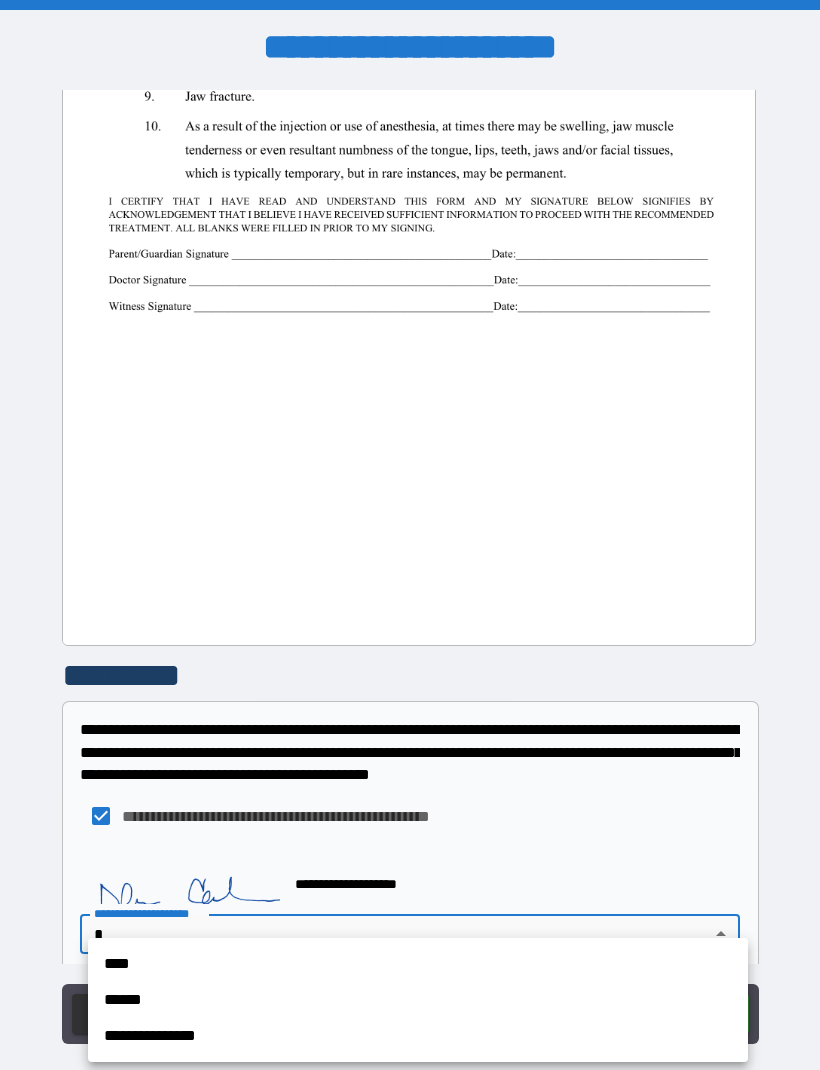 click on "******" at bounding box center (418, 1000) 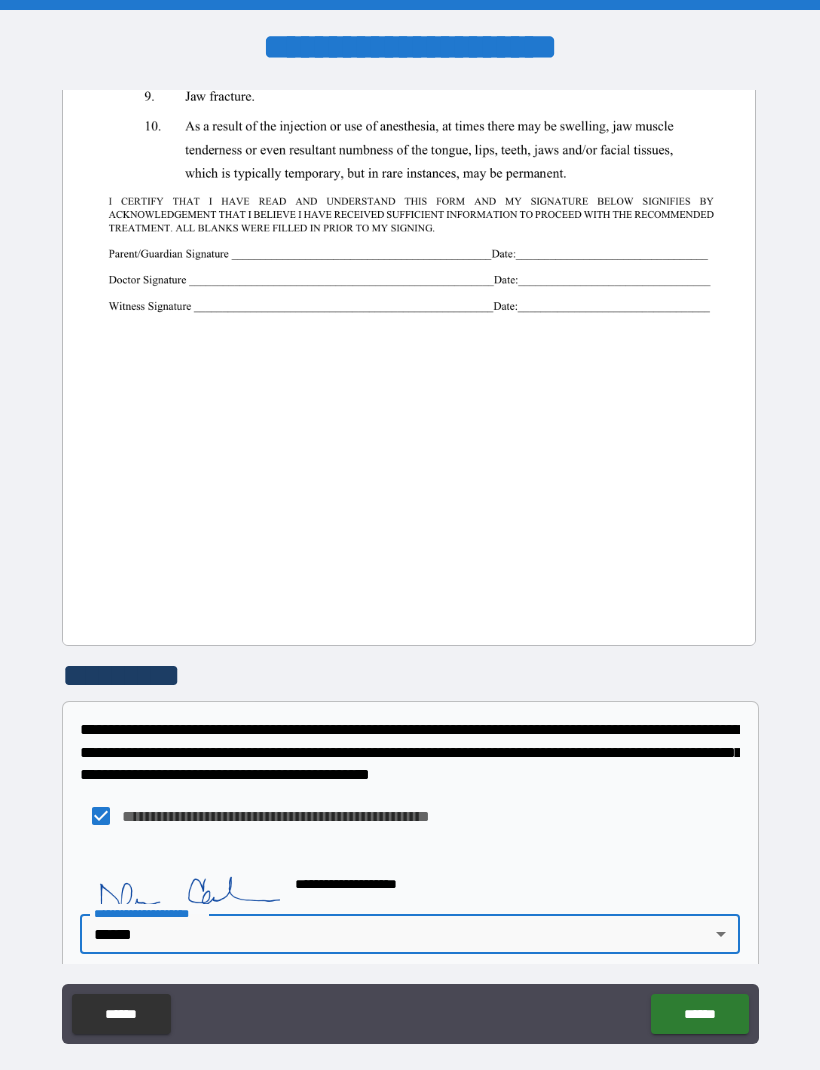 click on "**********" at bounding box center (148, 913) 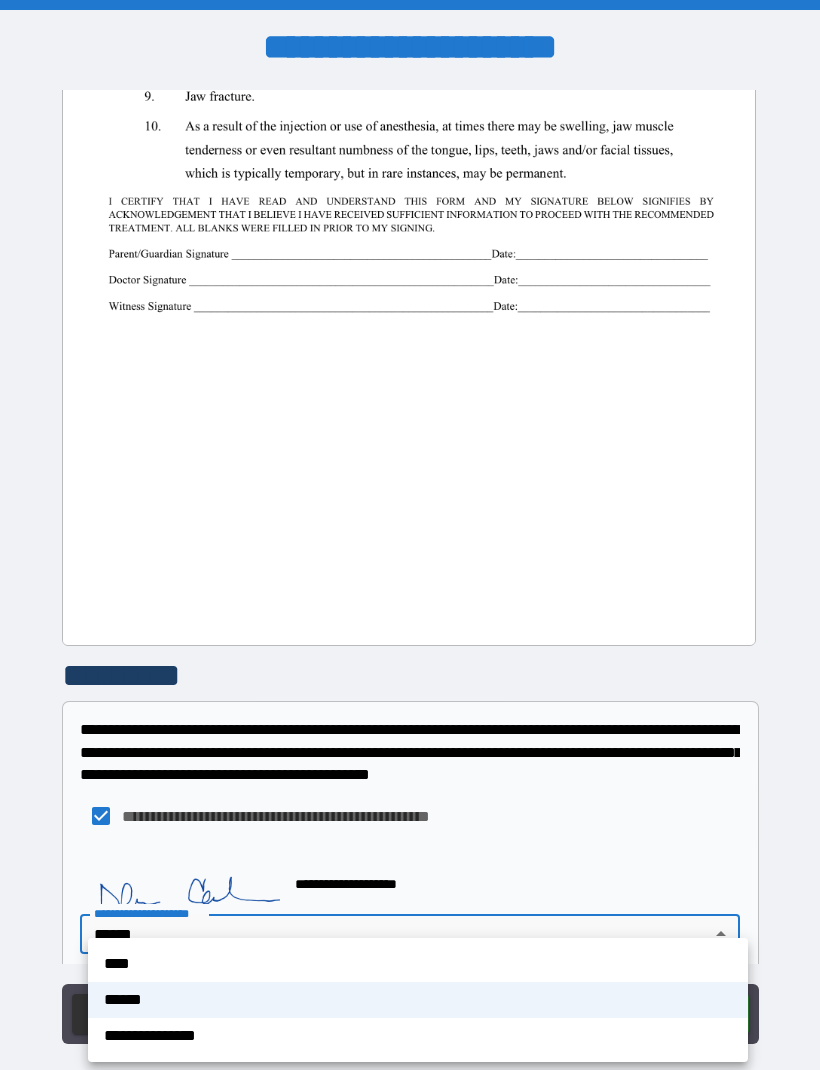 click at bounding box center [410, 535] 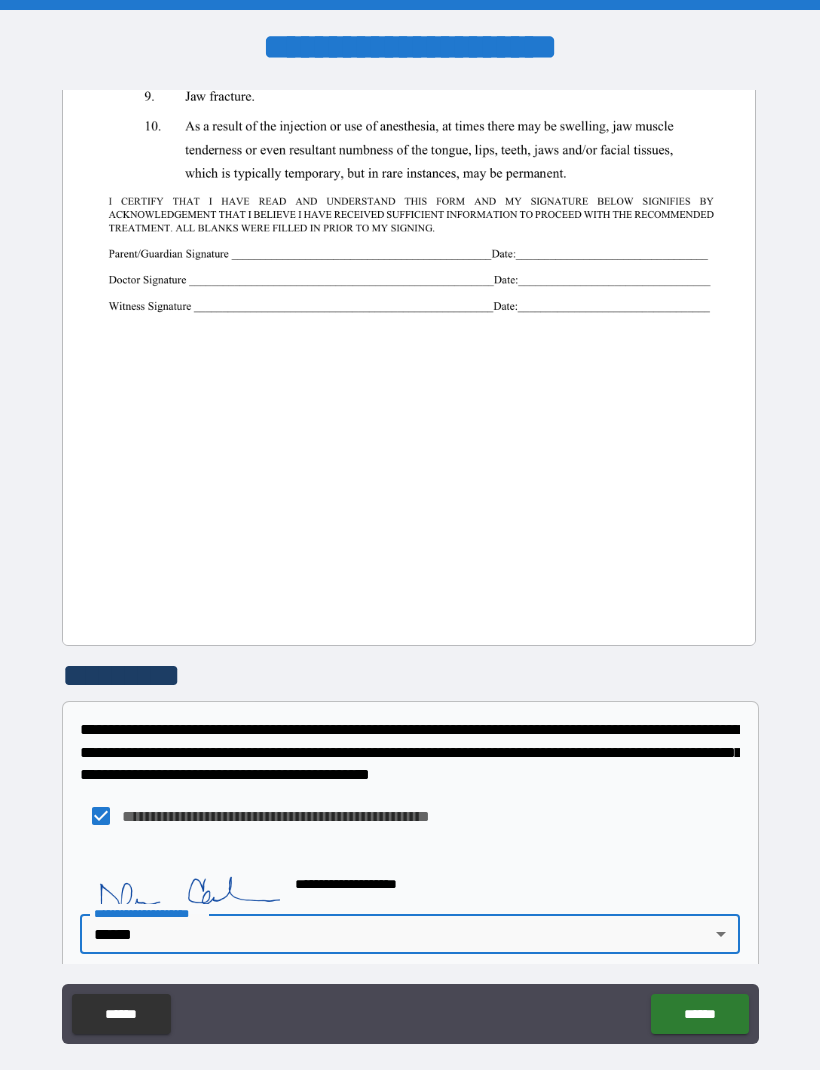 click on "**********" at bounding box center (148, 913) 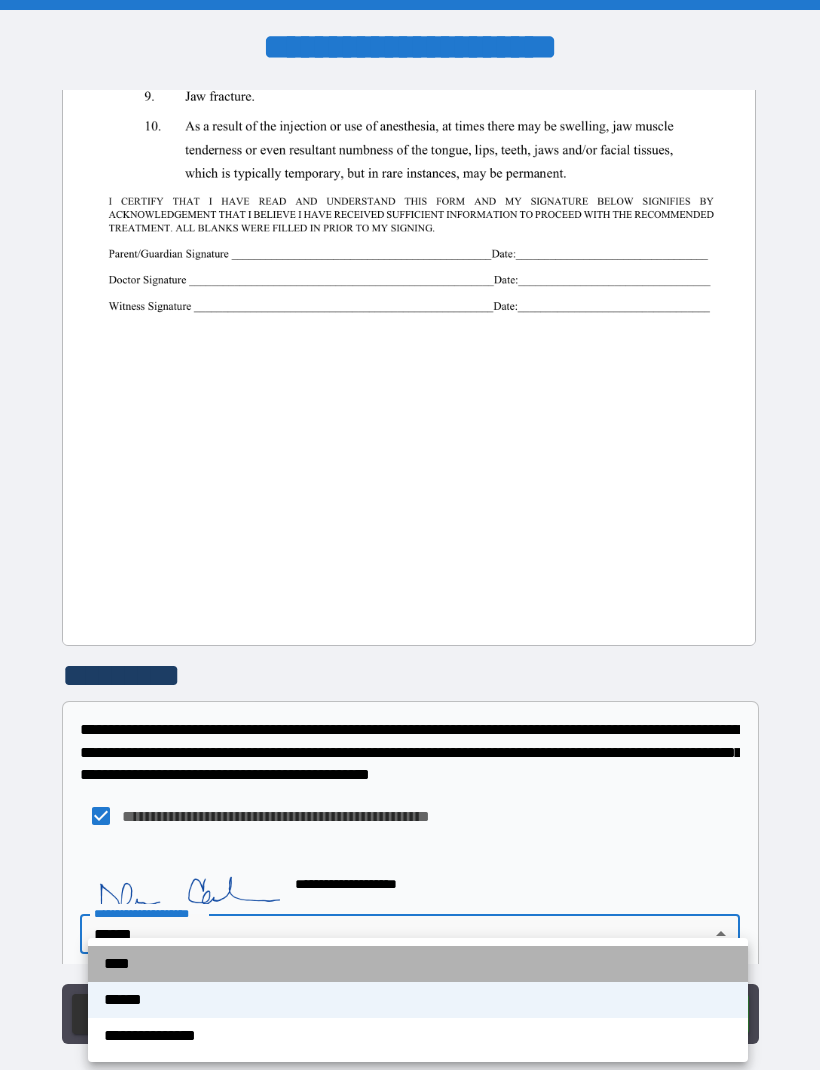 click on "****" at bounding box center (418, 964) 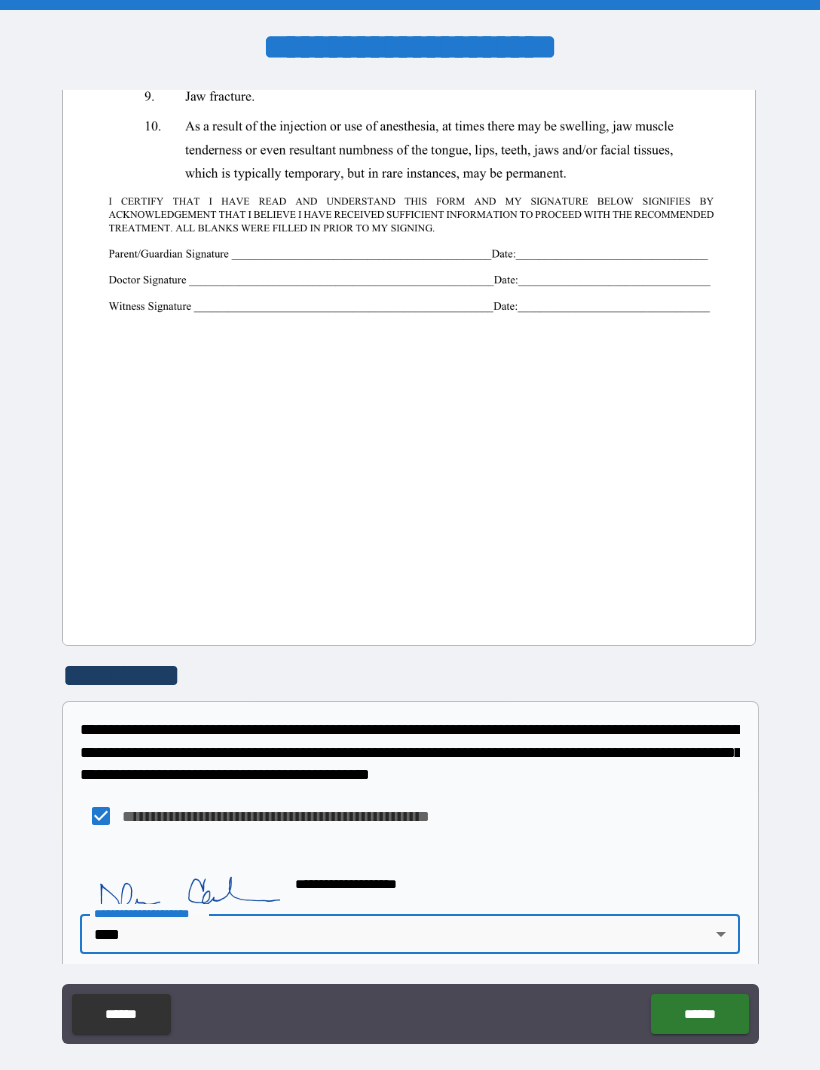 click on "******" at bounding box center [699, 1014] 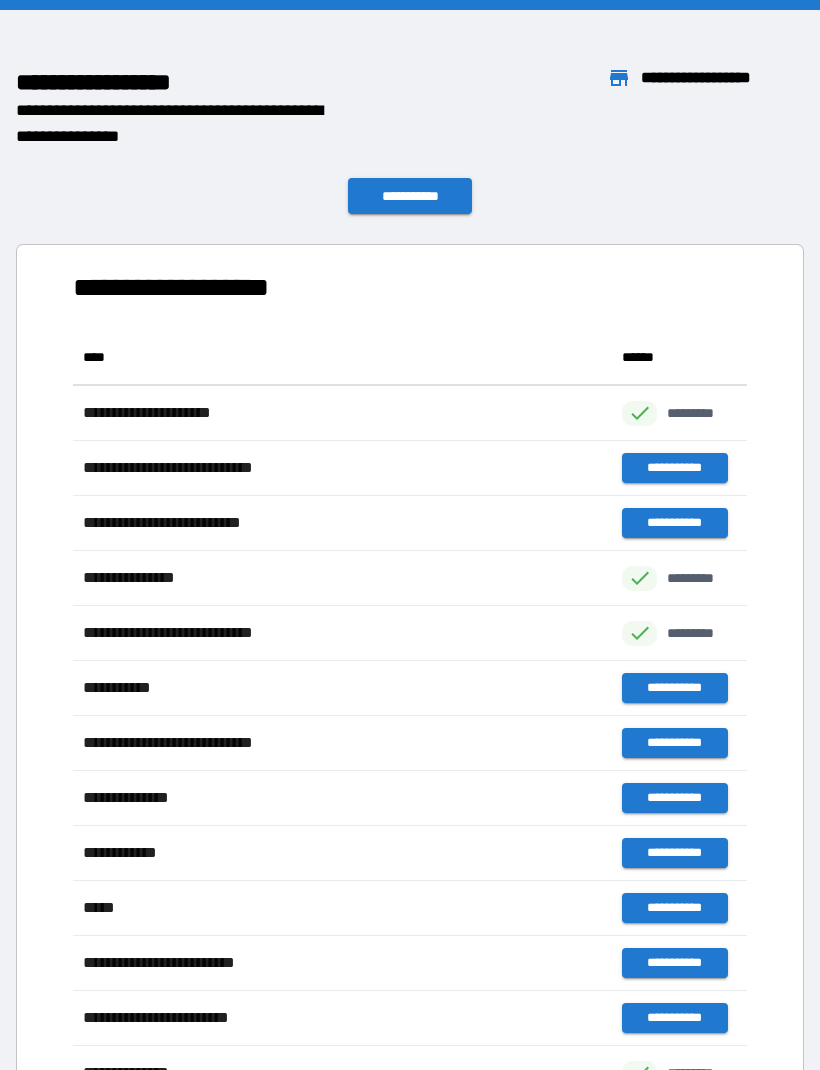scroll, scrollTop: 1, scrollLeft: 1, axis: both 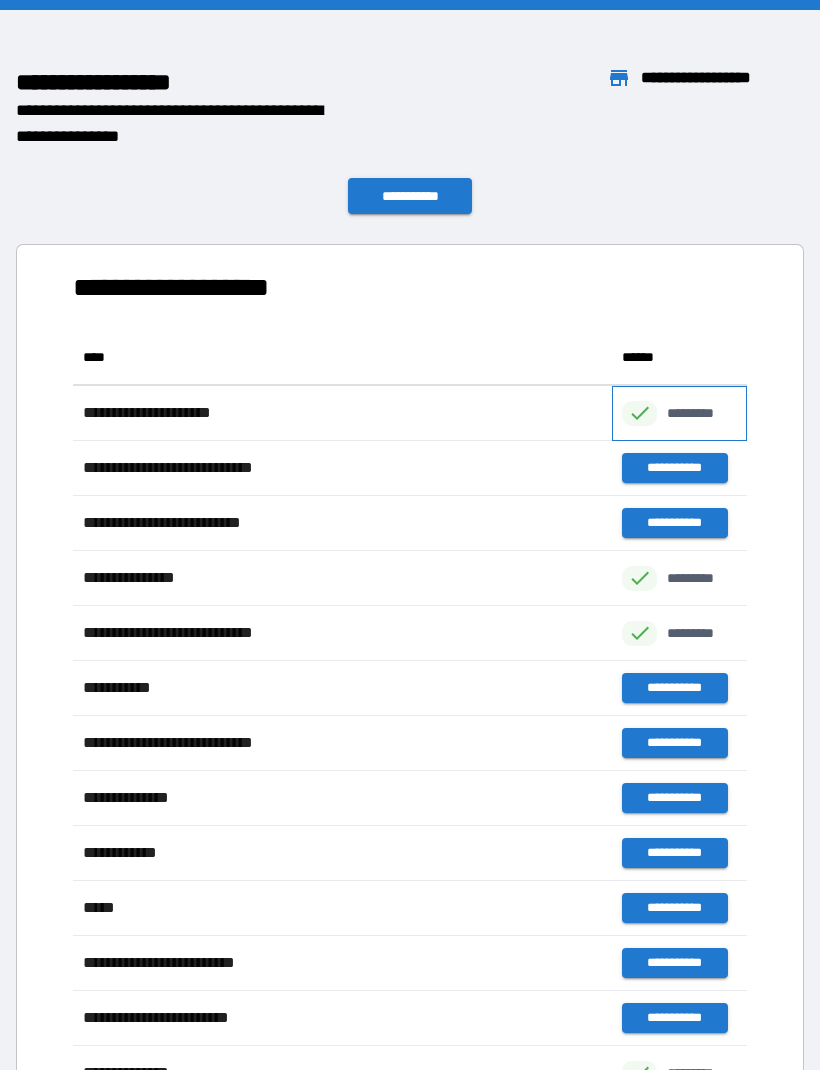 click on "*********" at bounding box center [679, 413] 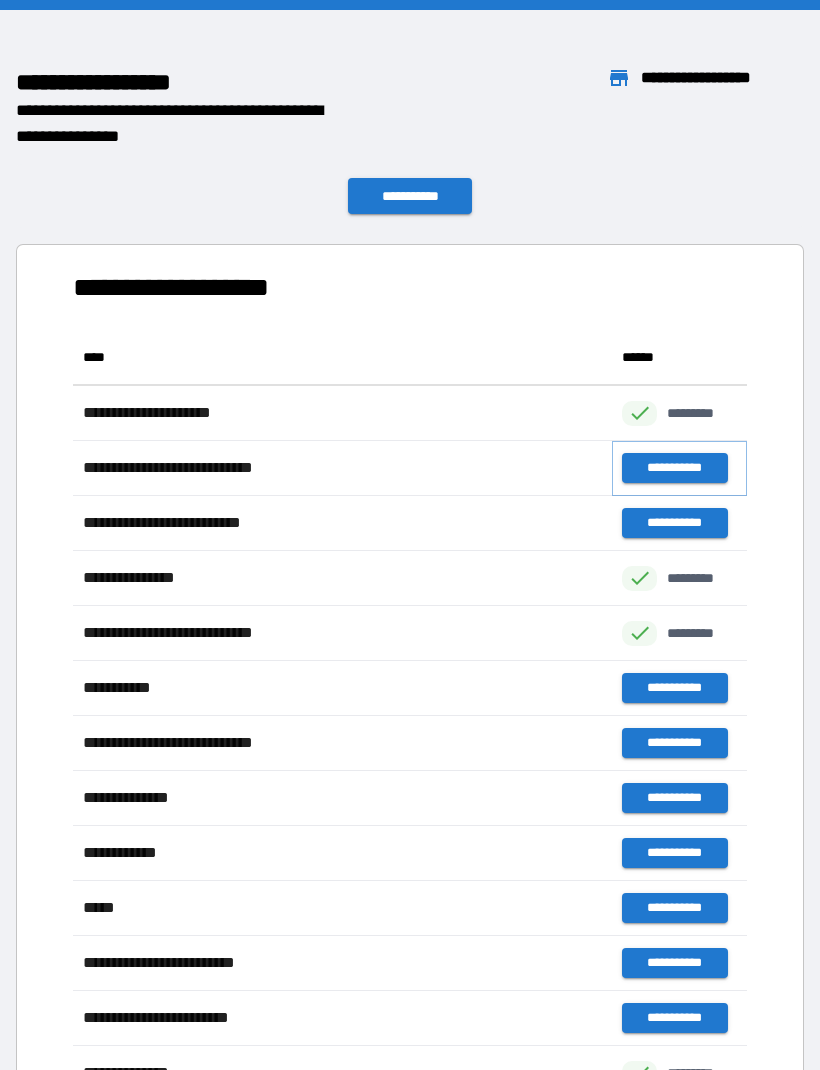 click on "**********" at bounding box center (674, 468) 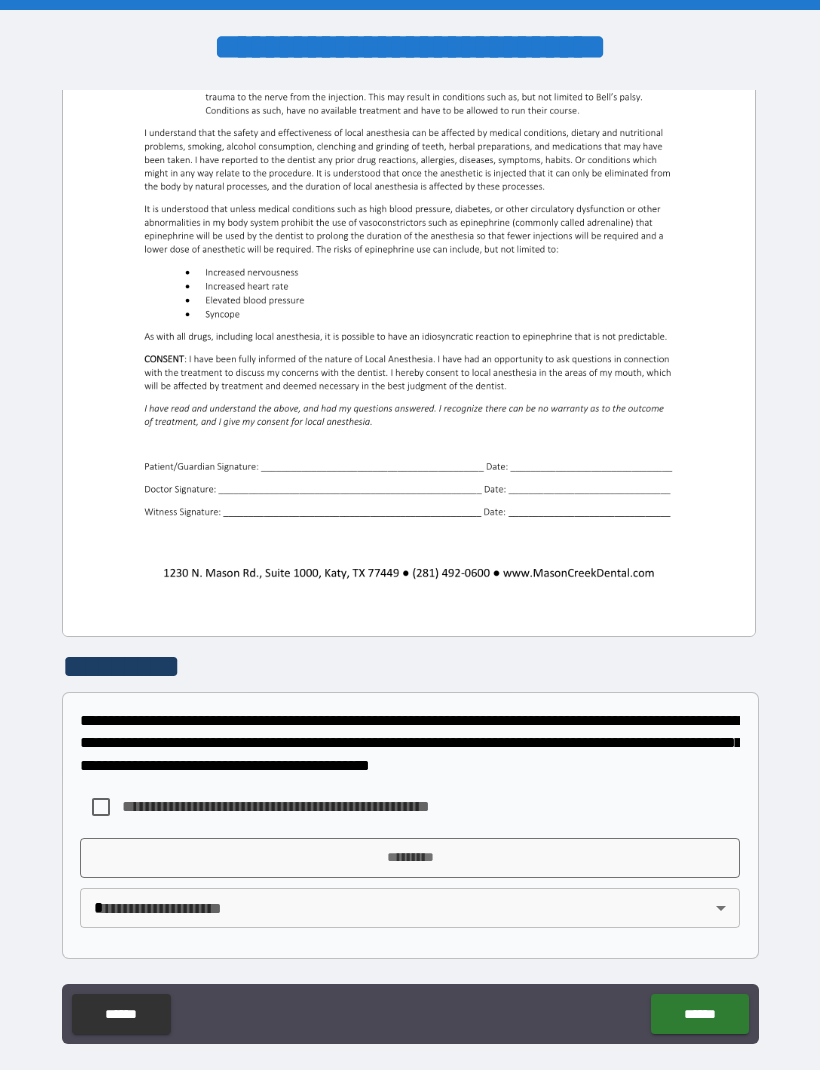 scroll, scrollTop: 381, scrollLeft: 0, axis: vertical 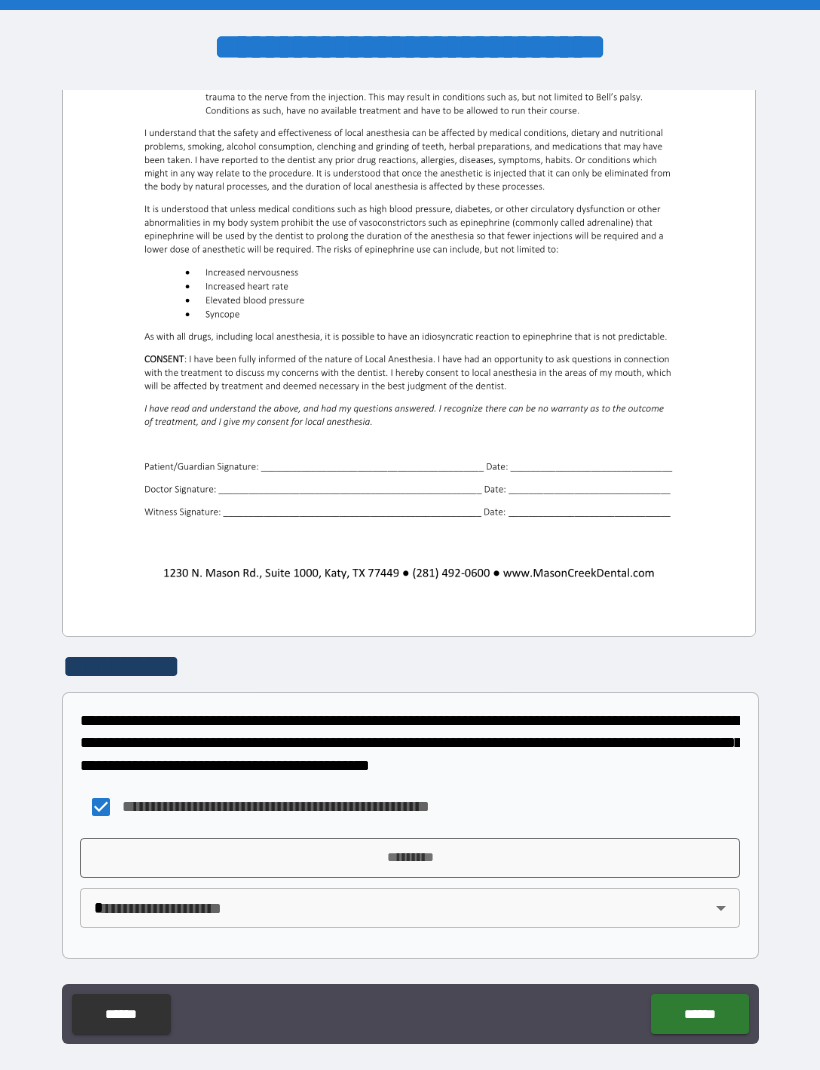 click on "*********" at bounding box center (410, 858) 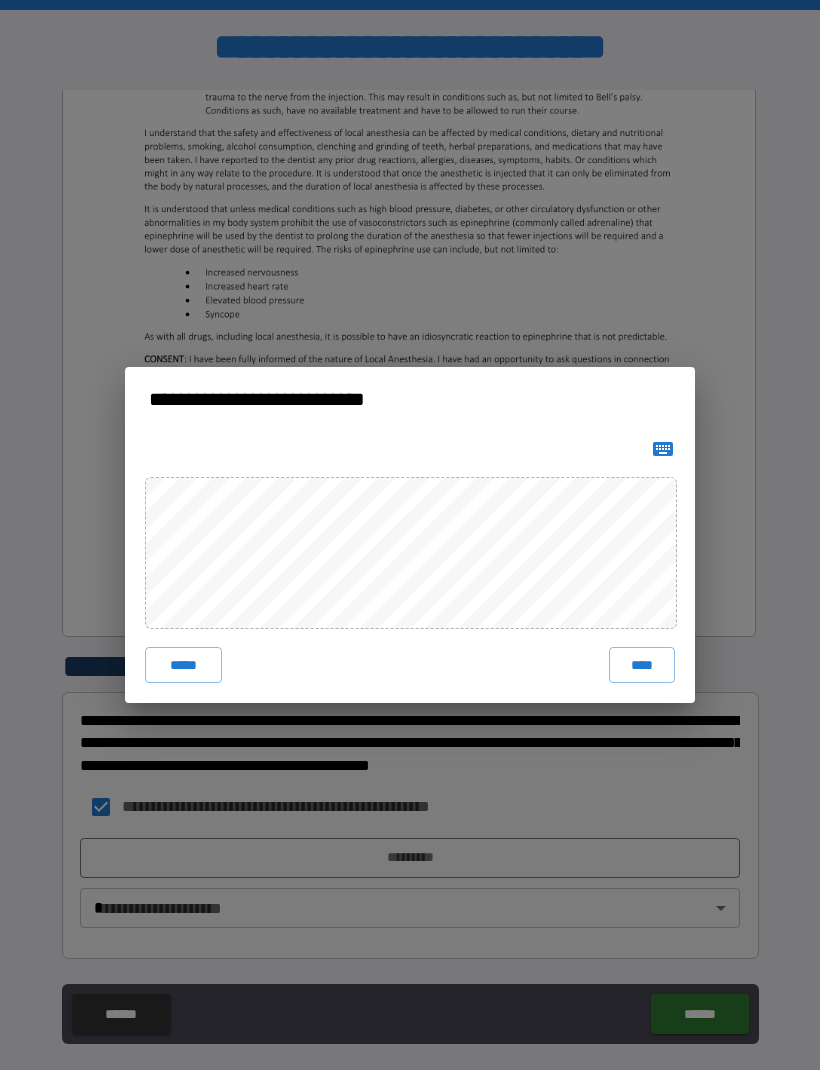 click on "****" at bounding box center (642, 665) 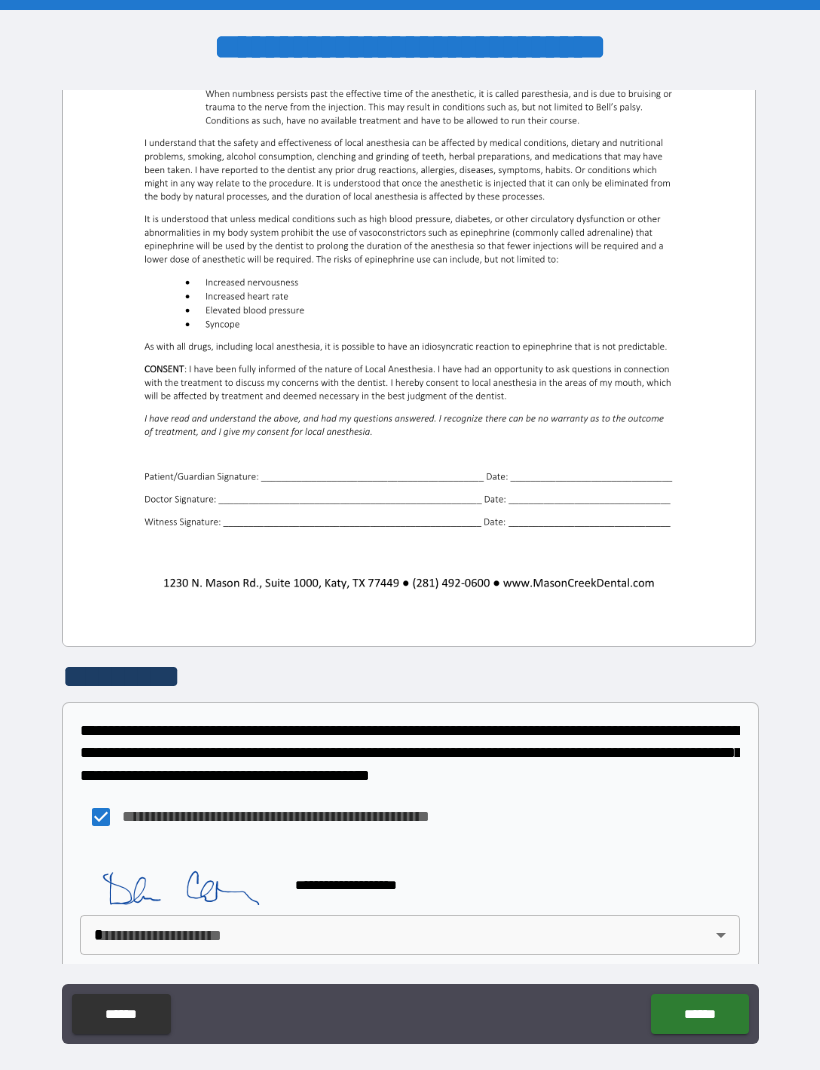 click on "**********" at bounding box center [410, 568] 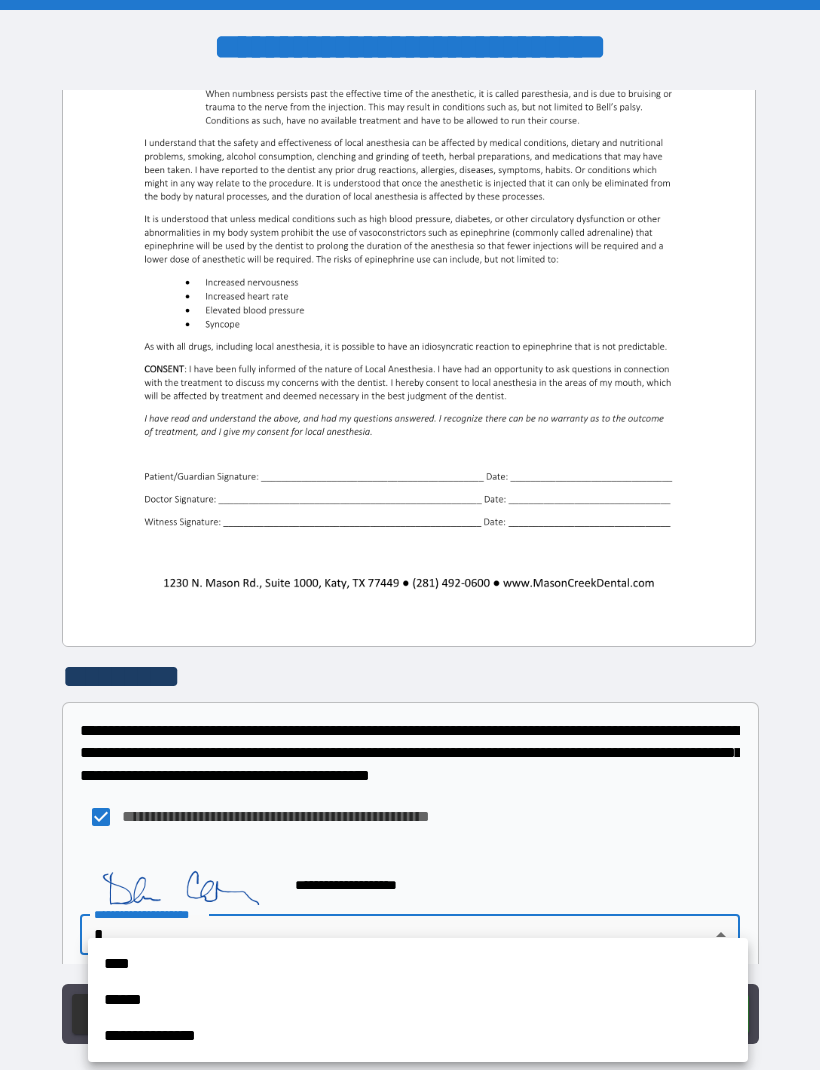 click on "****" at bounding box center [418, 964] 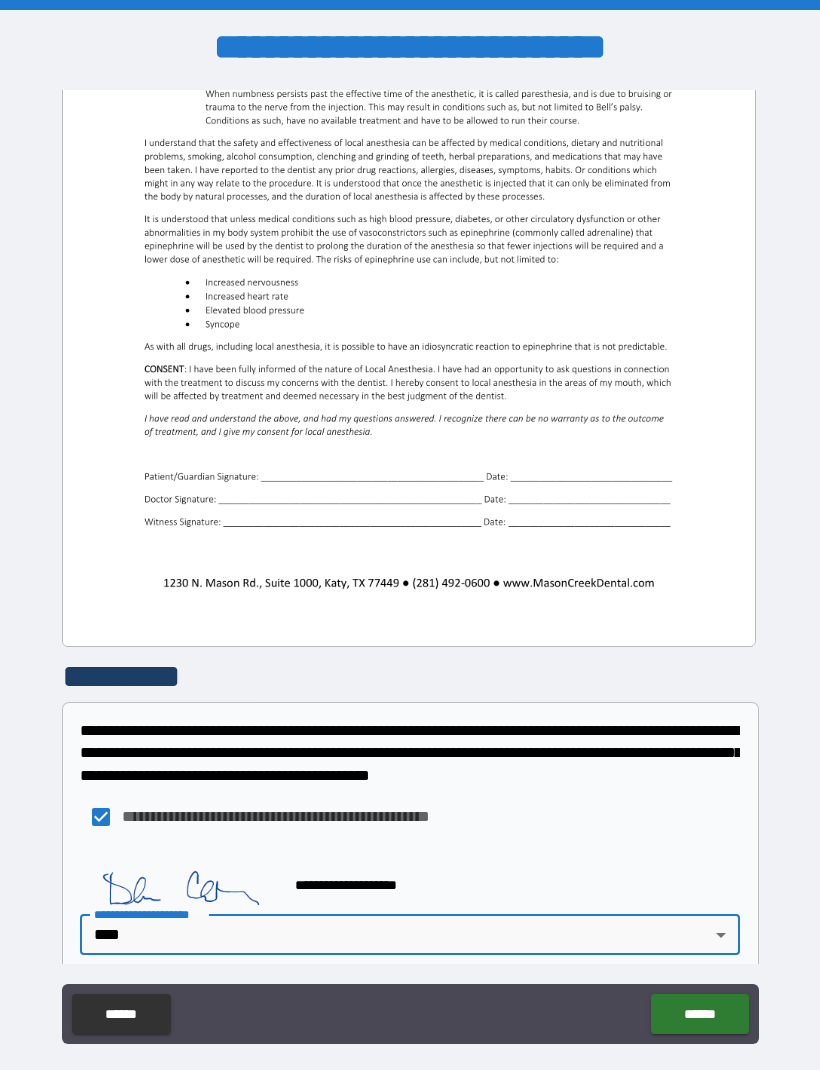 click on "******" at bounding box center (699, 1014) 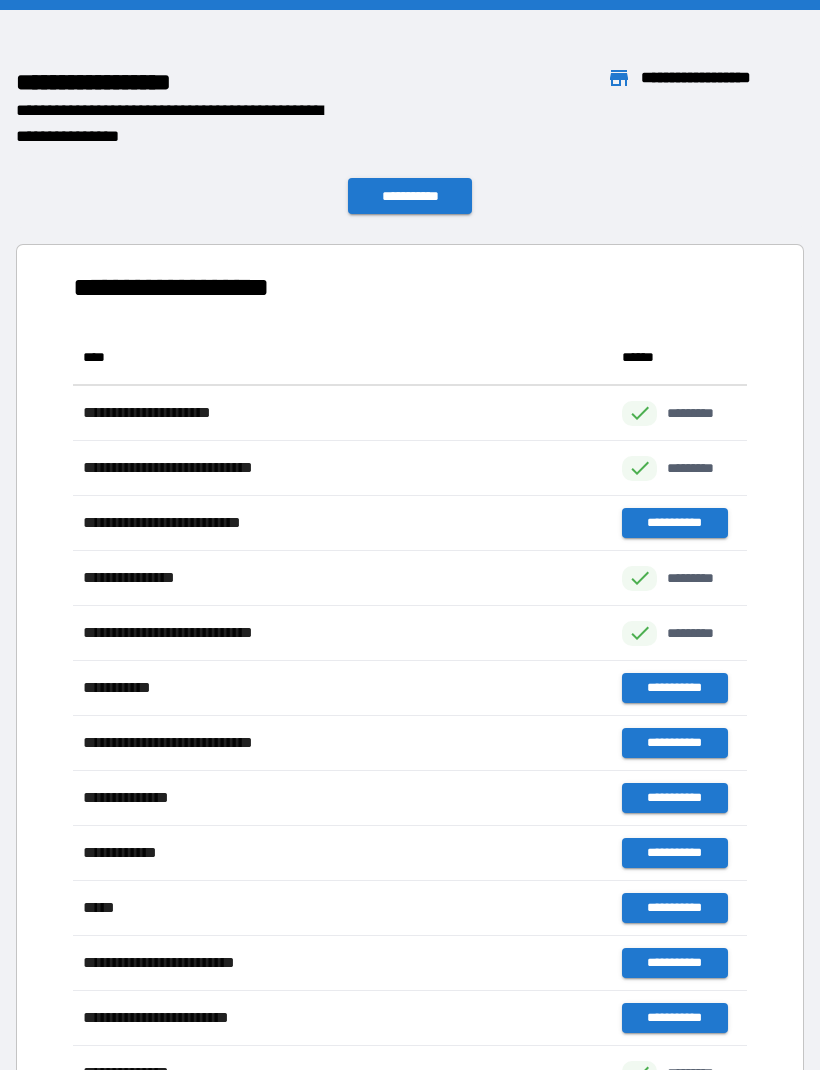 scroll, scrollTop: 1, scrollLeft: 1, axis: both 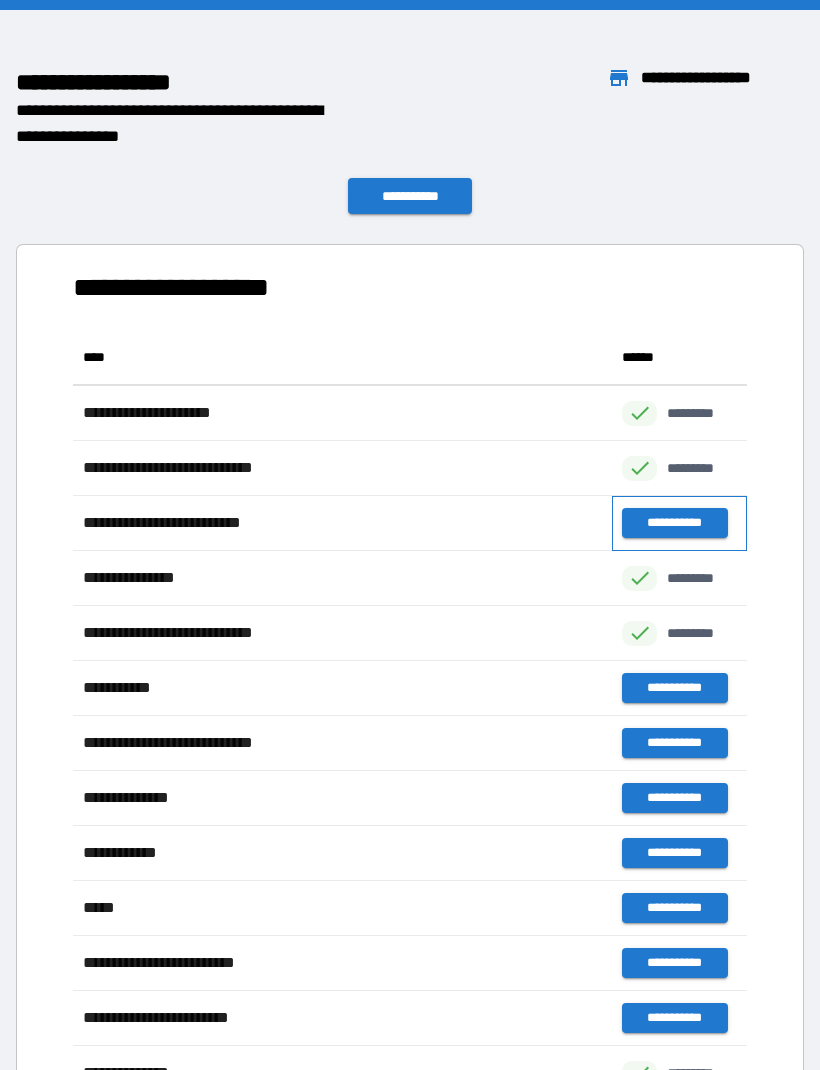 click on "**********" at bounding box center [679, 523] 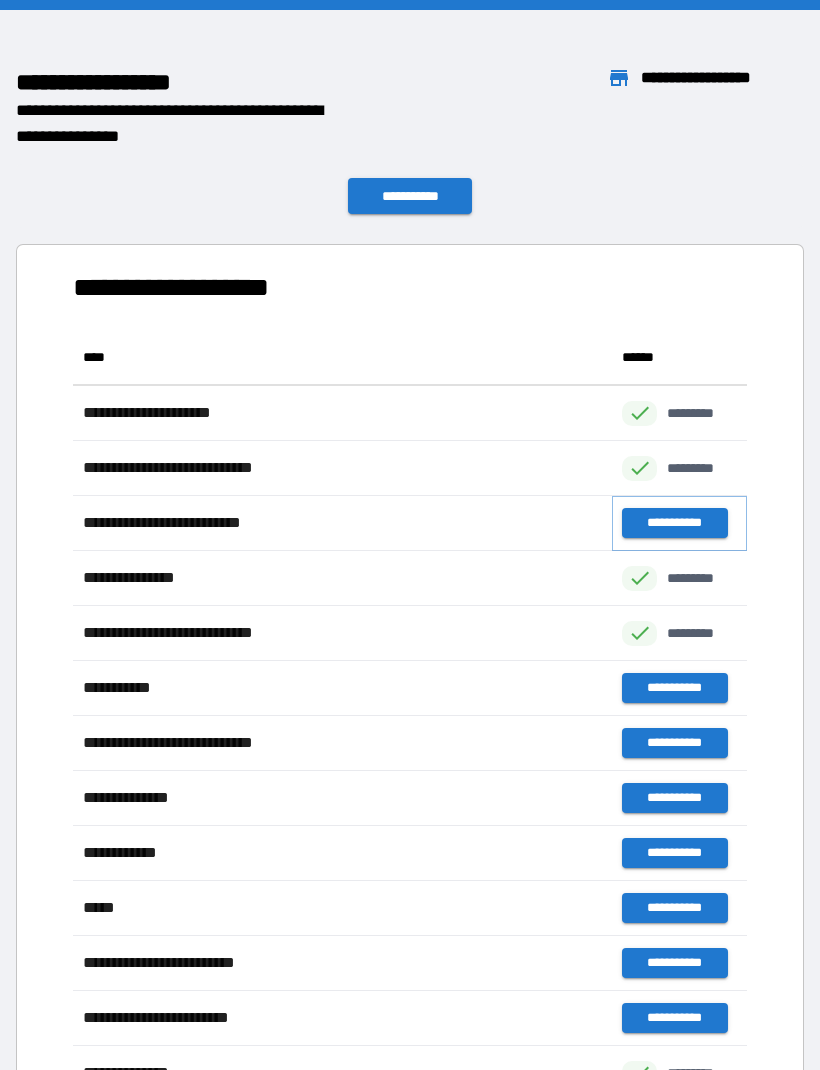 click on "**********" at bounding box center (674, 523) 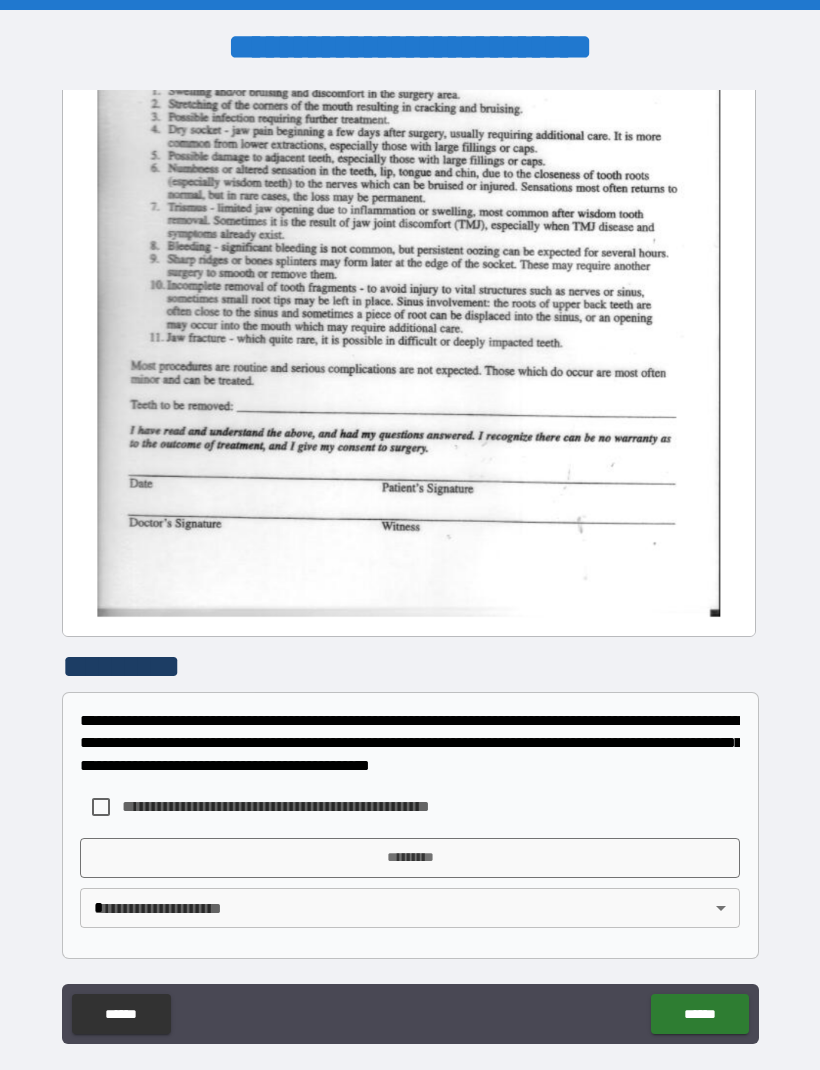 scroll, scrollTop: 381, scrollLeft: 0, axis: vertical 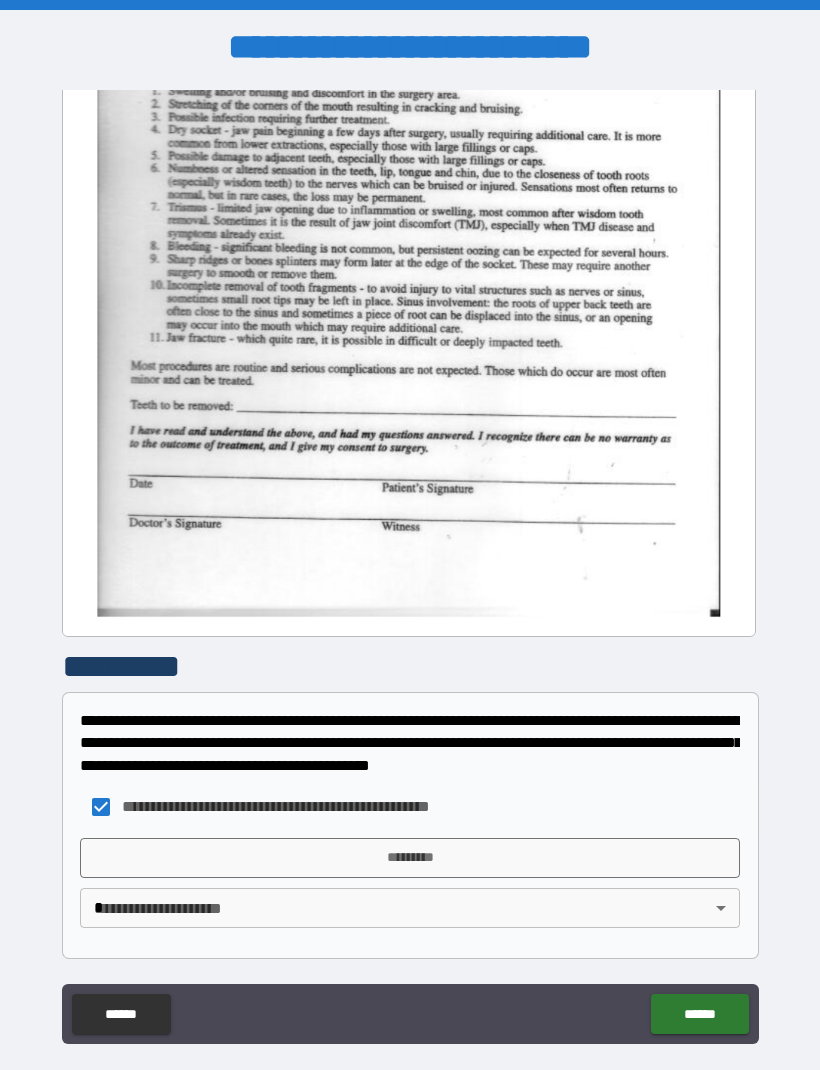 click on "*********" at bounding box center (410, 858) 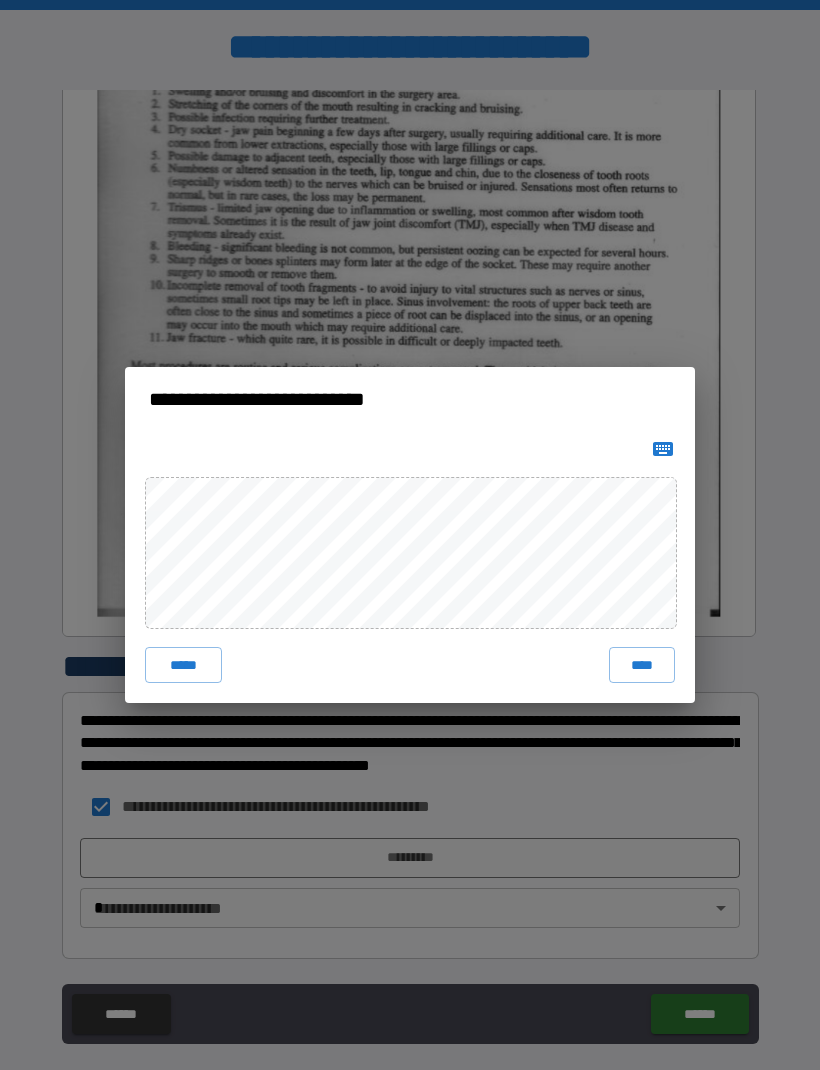 click on "****" at bounding box center [642, 665] 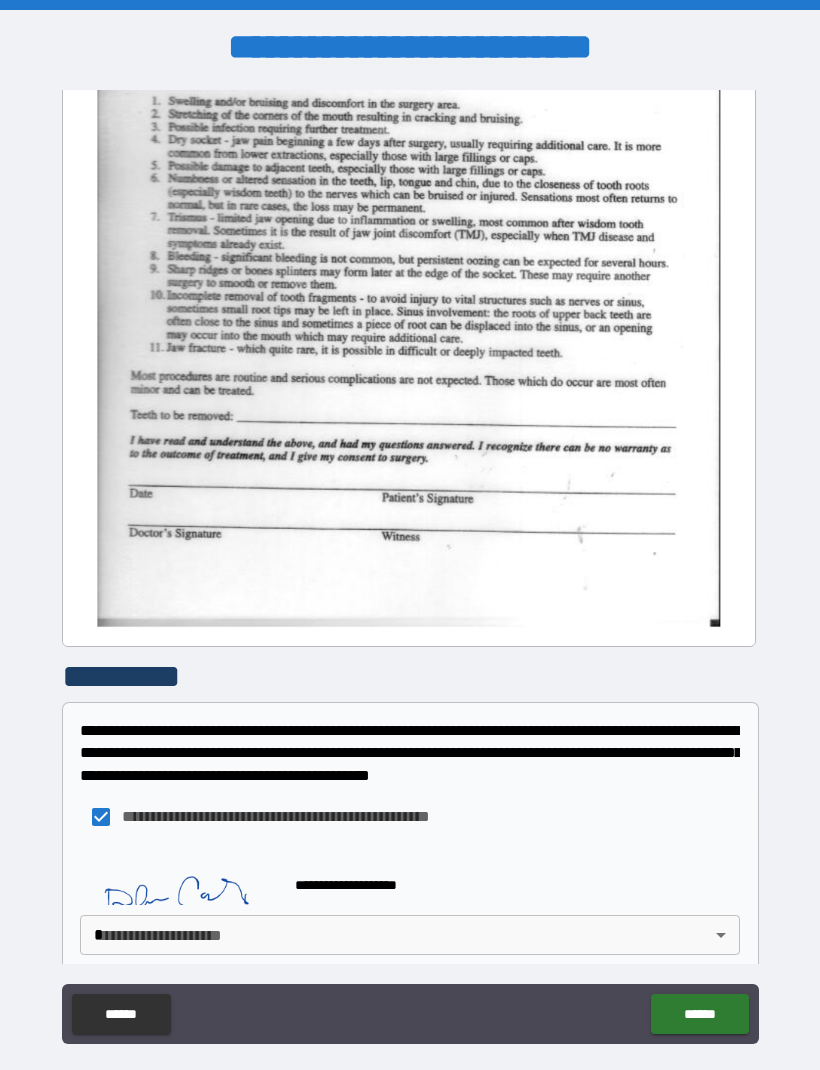 click on "[FIRST] [LAST] [ADDRESS] [CITY] [STATE] [ZIP] [COUNTRY] [PHONE] [EMAIL]" at bounding box center (410, 568) 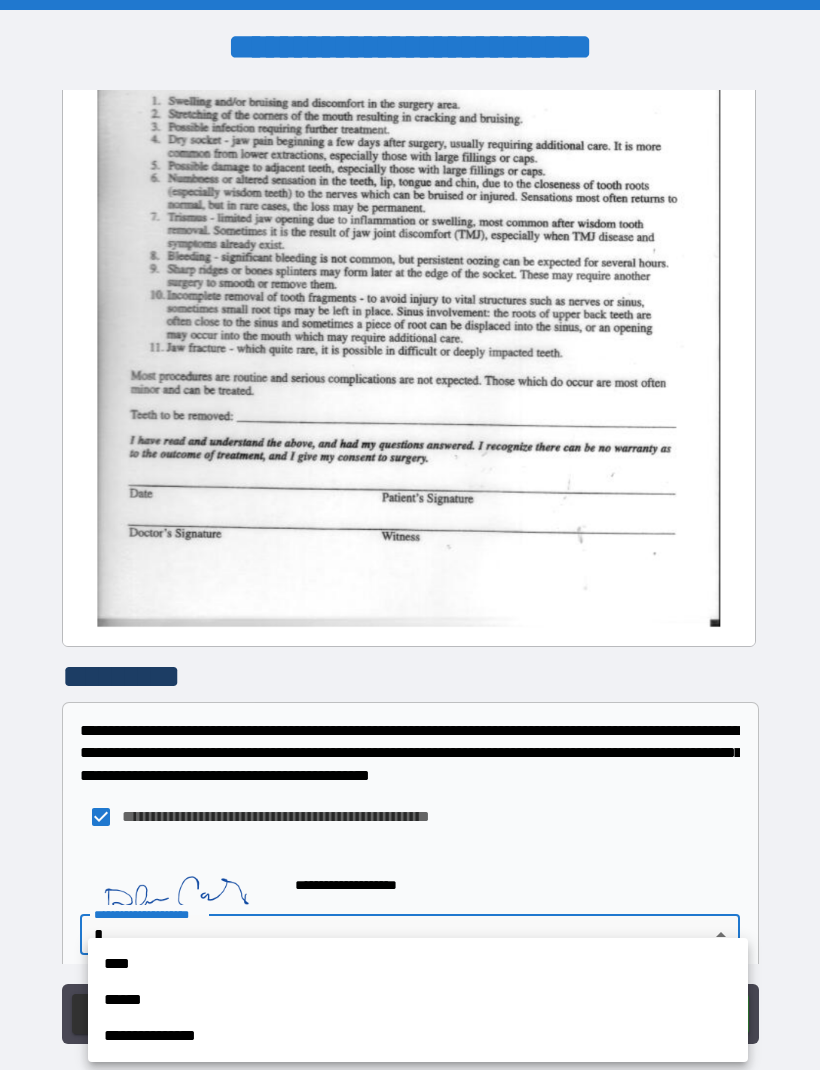 click on "****" at bounding box center (418, 964) 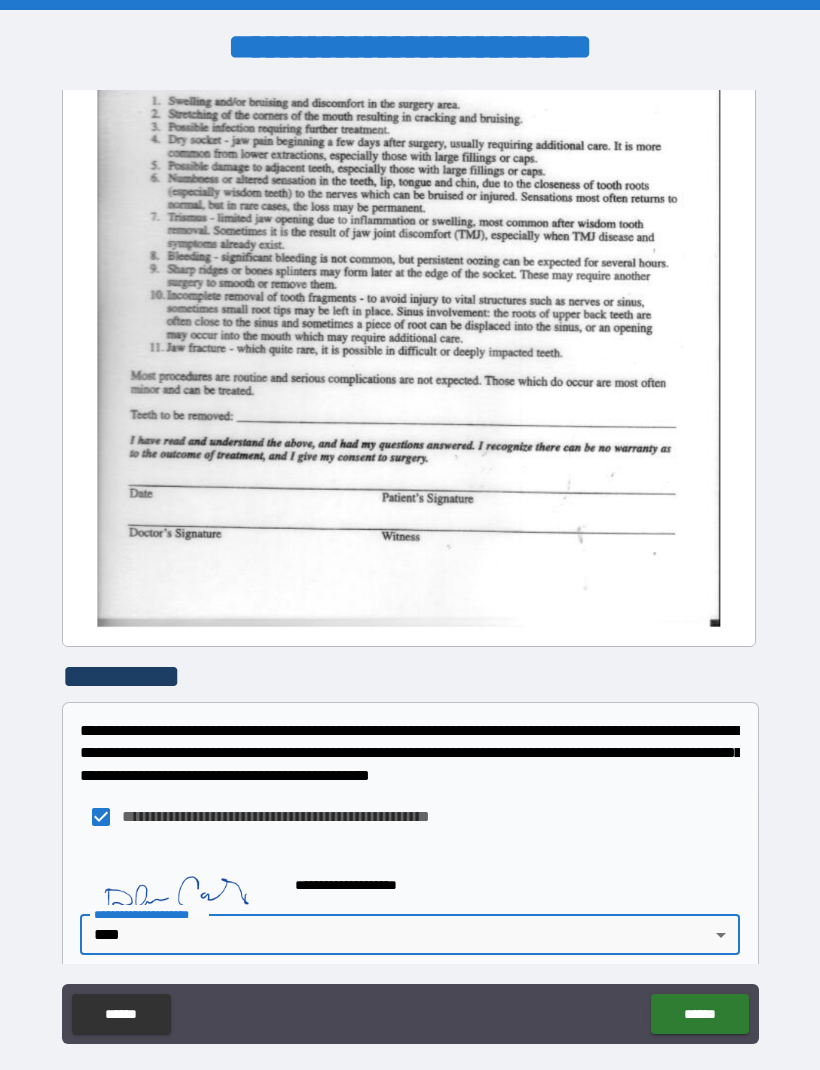 click on "******" at bounding box center [699, 1014] 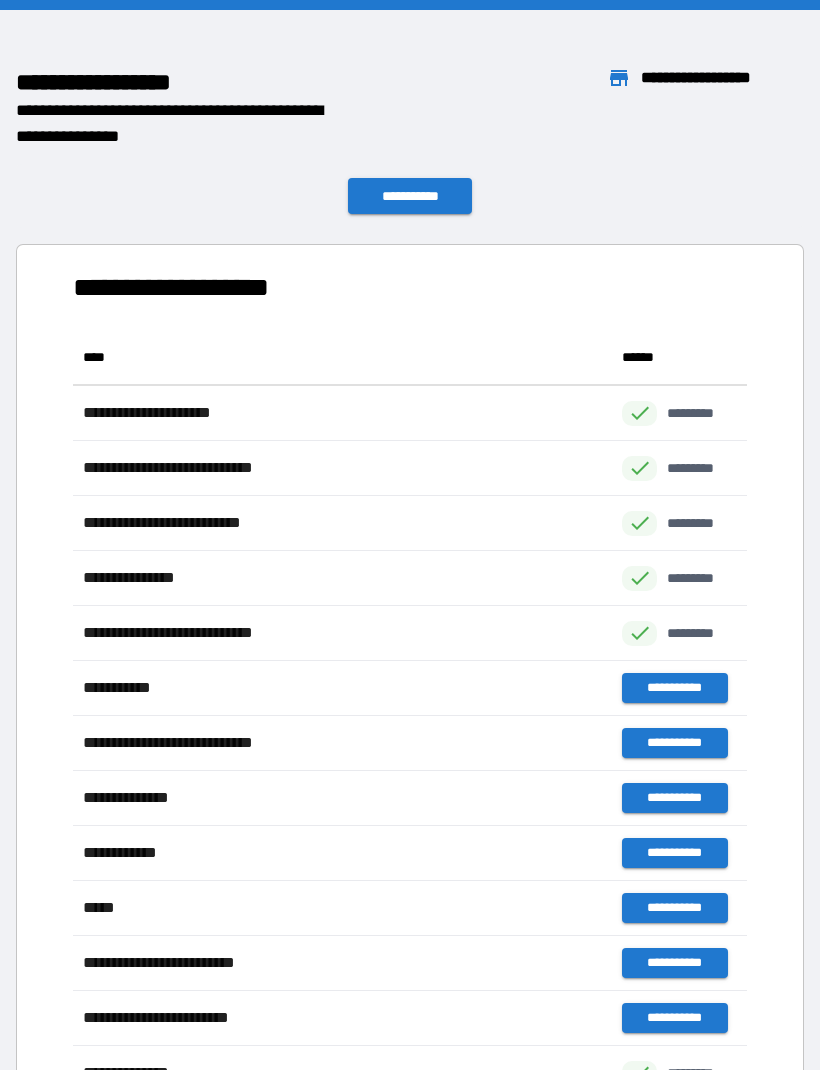 scroll, scrollTop: 1, scrollLeft: 1, axis: both 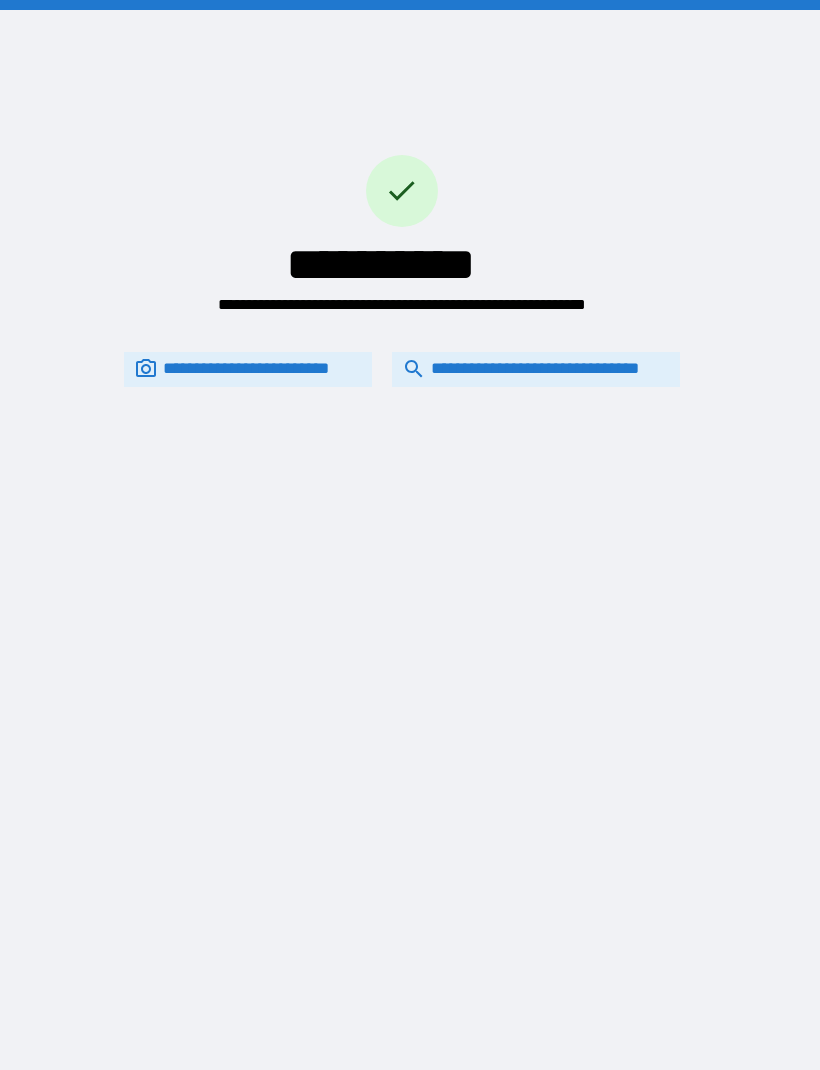 click on "[FIRST] [LAST] [EMAIL]" at bounding box center [402, 208] 